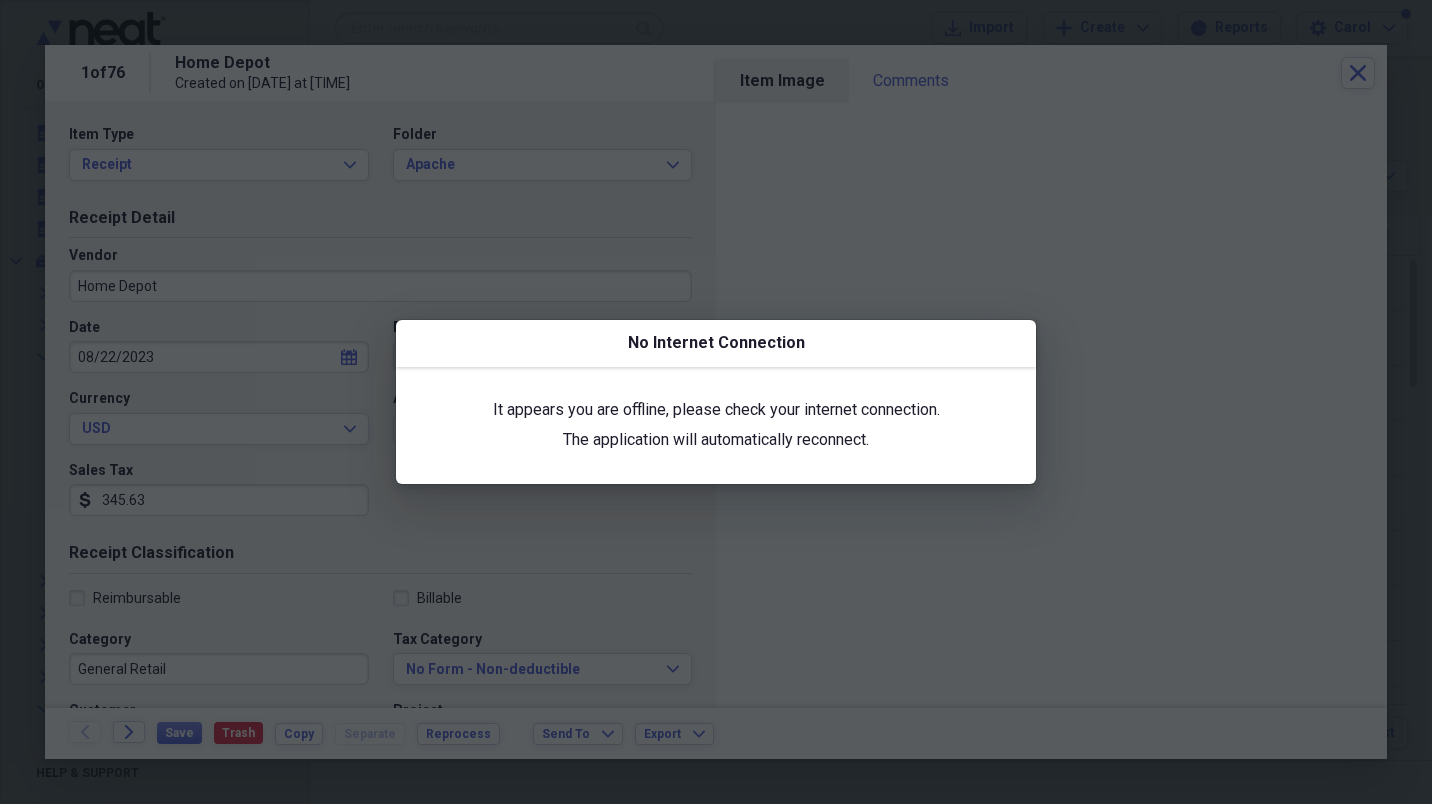 scroll, scrollTop: 0, scrollLeft: 0, axis: both 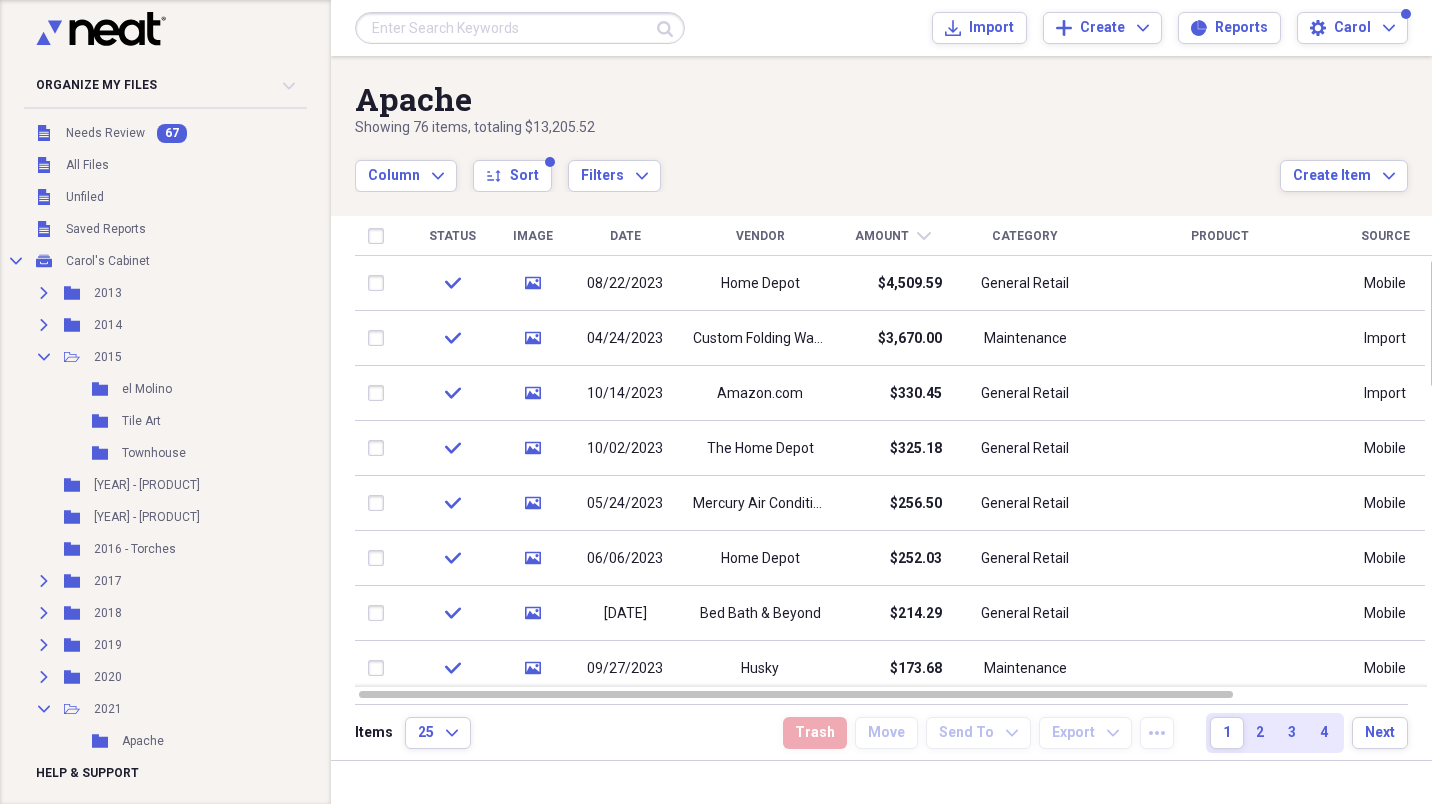click 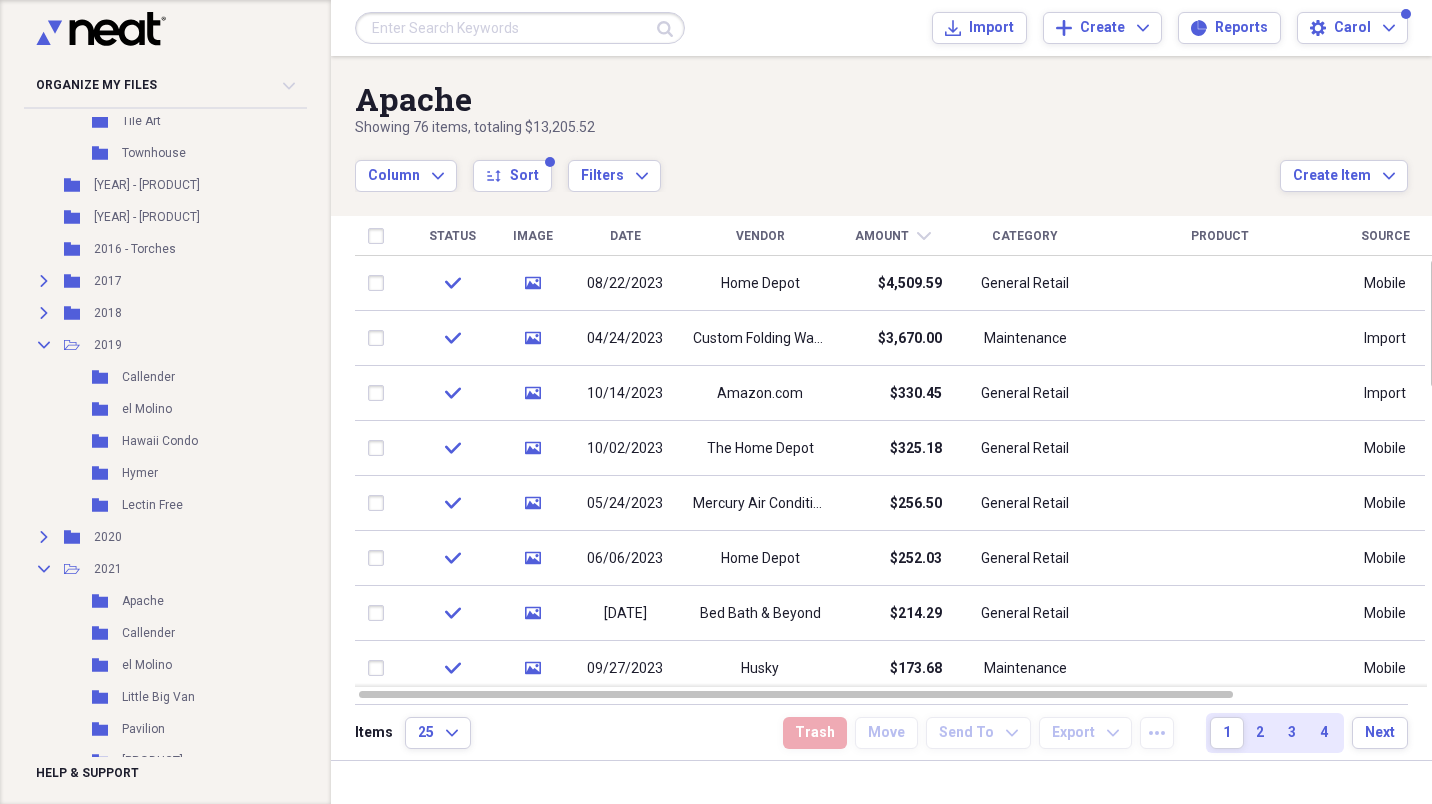 scroll, scrollTop: 320, scrollLeft: 0, axis: vertical 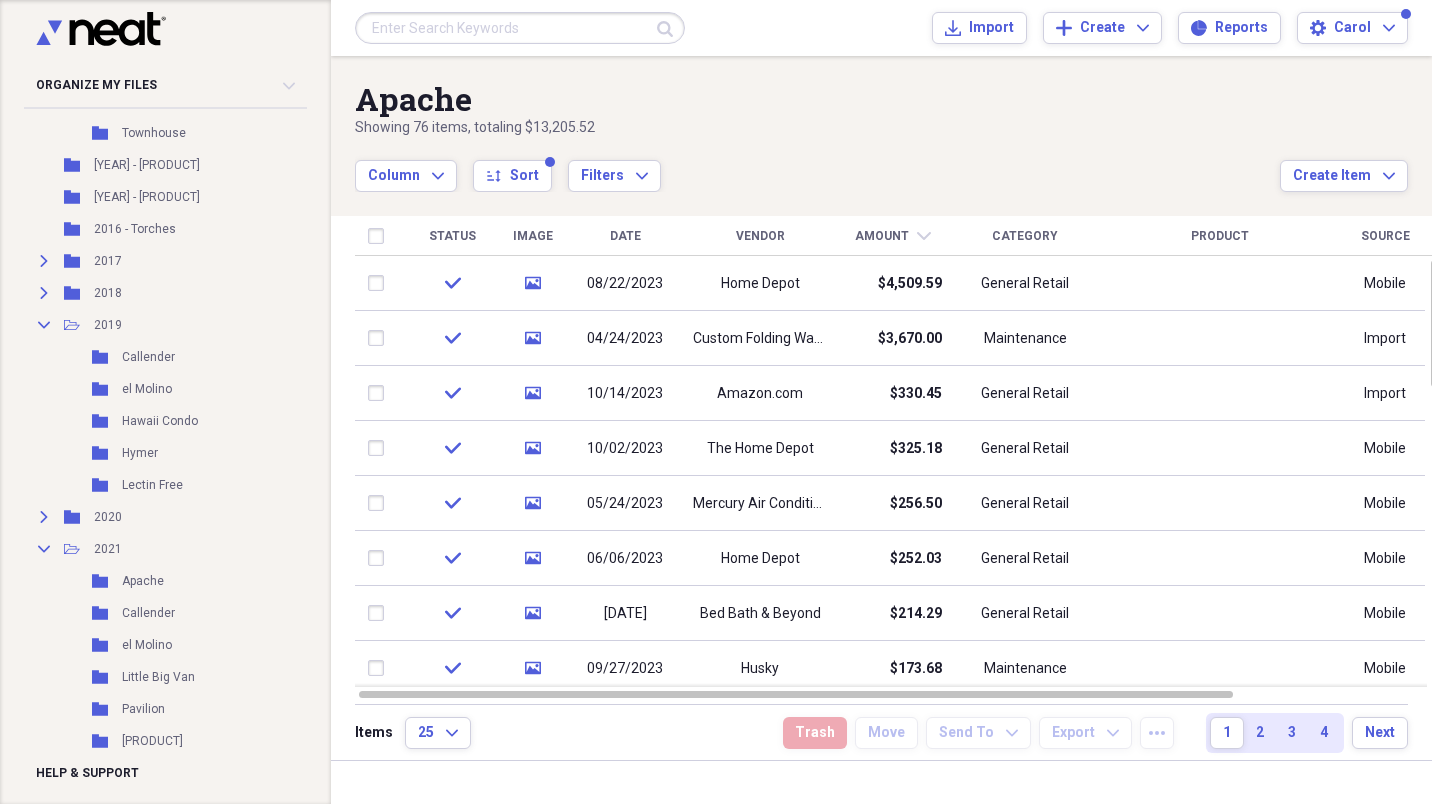 click on "Hymer" at bounding box center (140, 453) 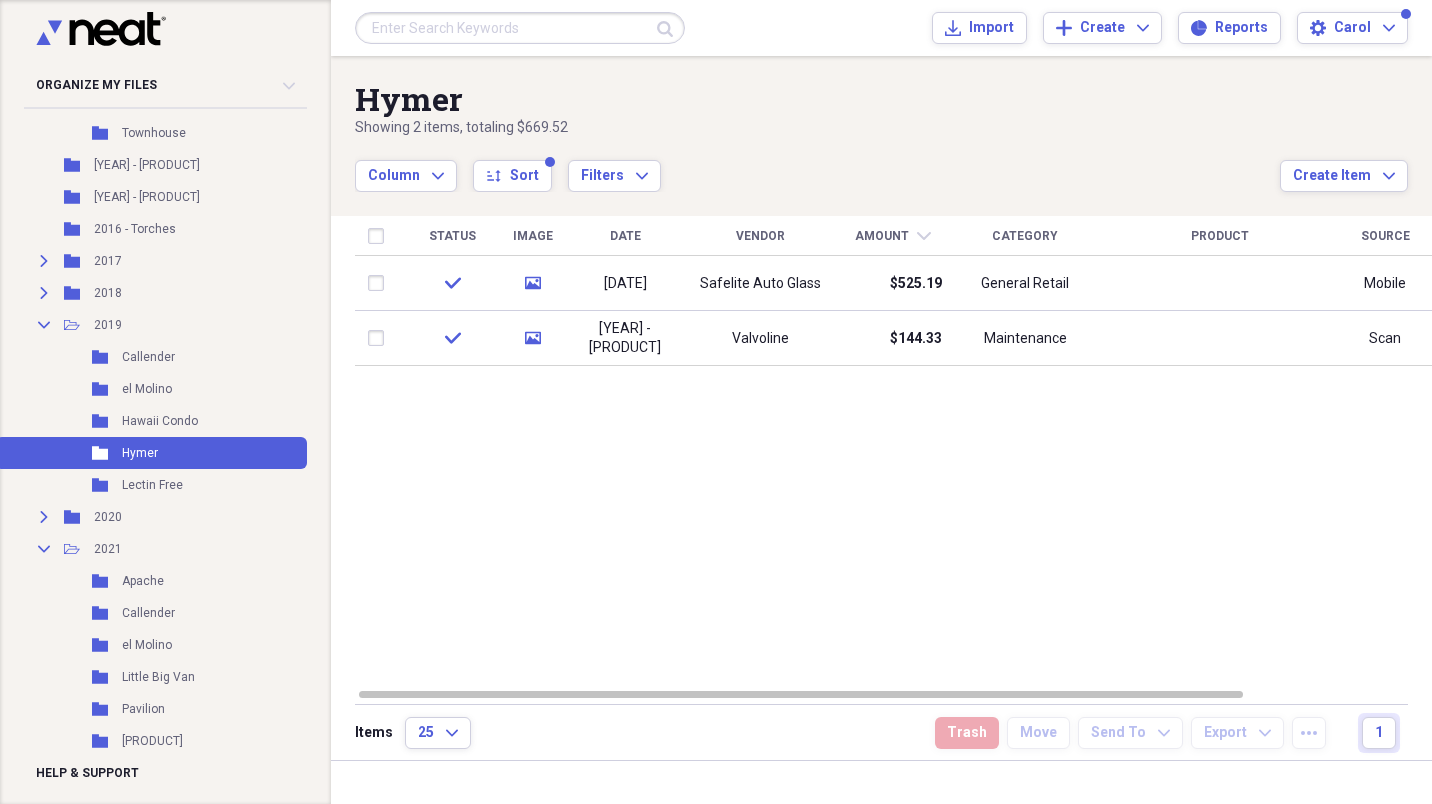 click on "Expand" 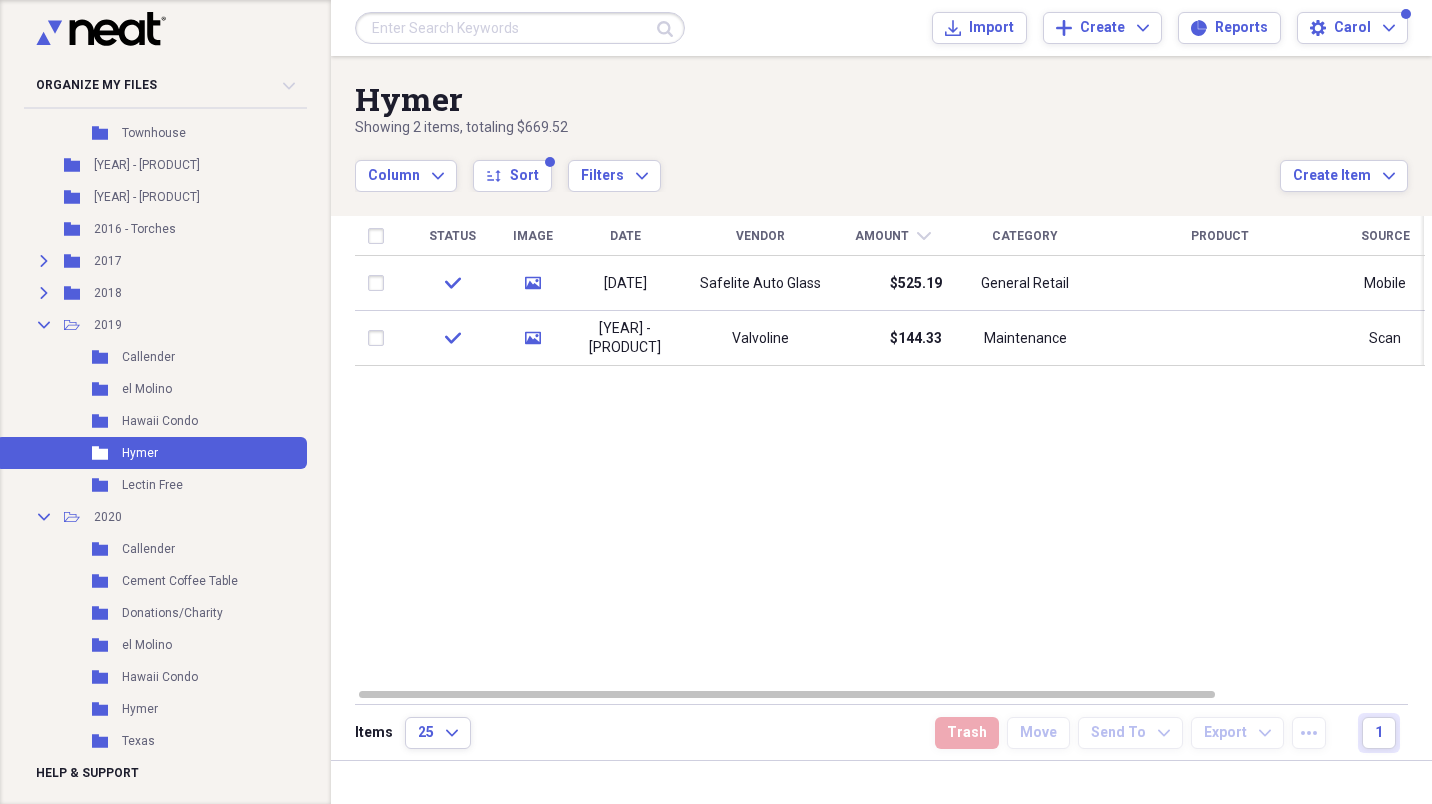 click on "Hymer" at bounding box center [140, 709] 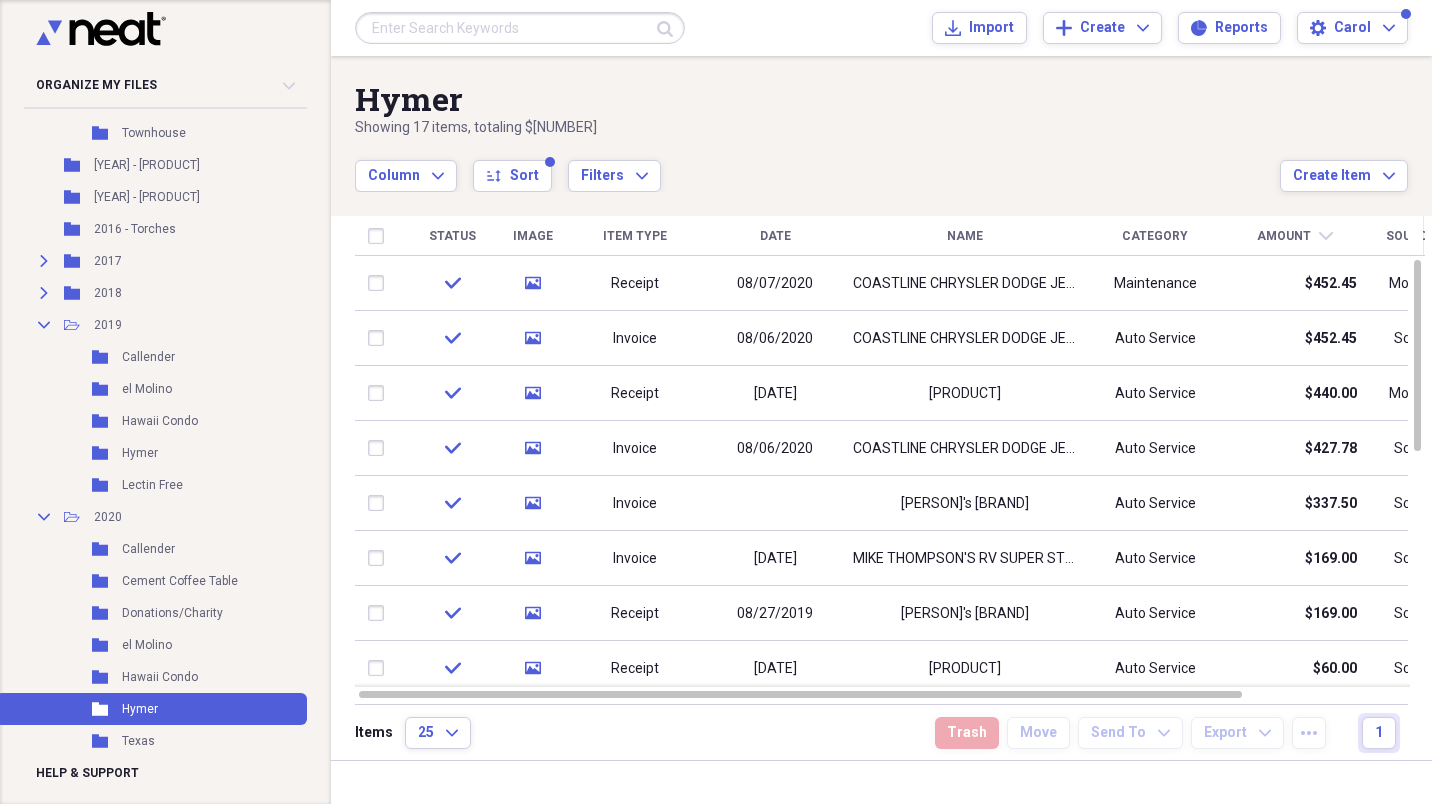 click at bounding box center (1417, 471) 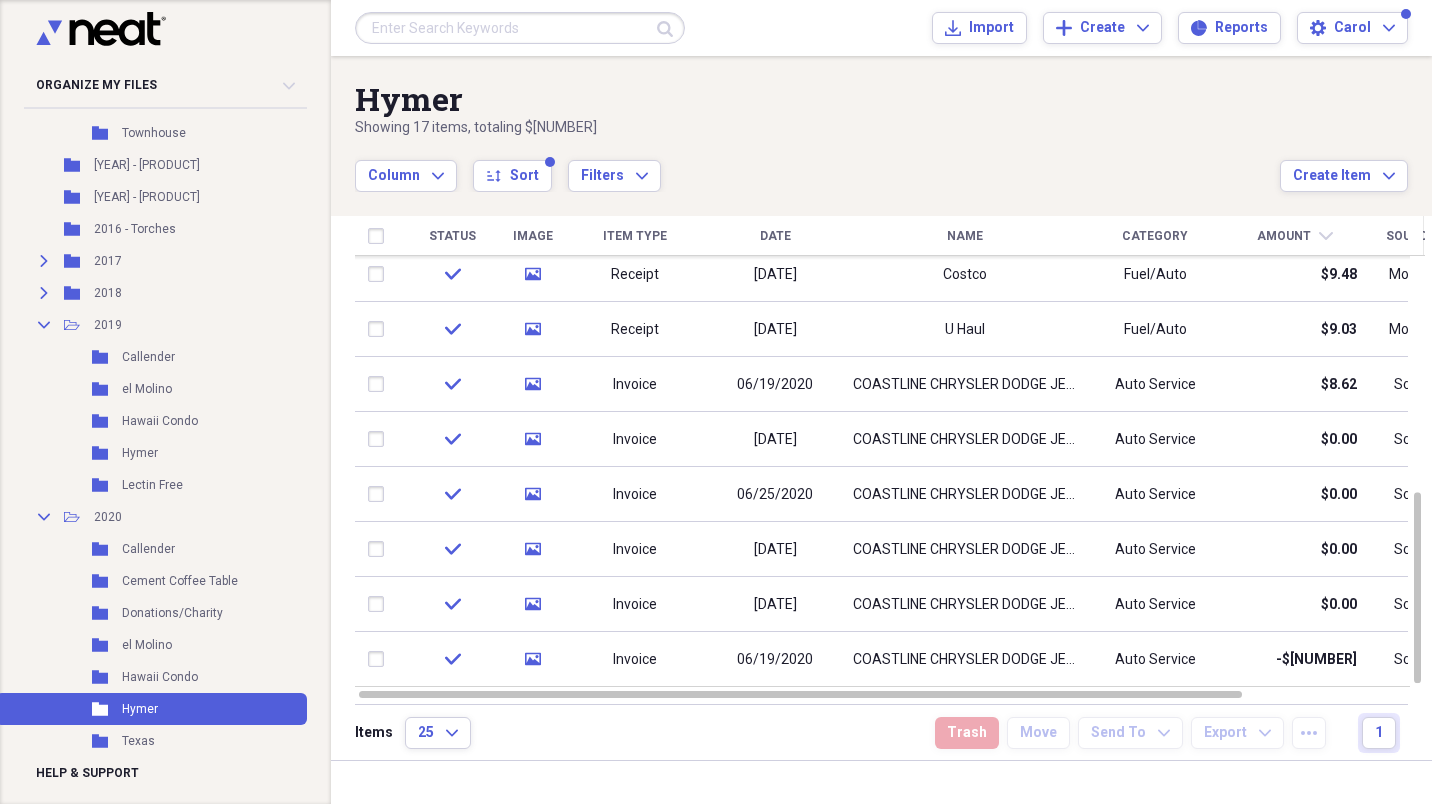 click at bounding box center [1417, 587] 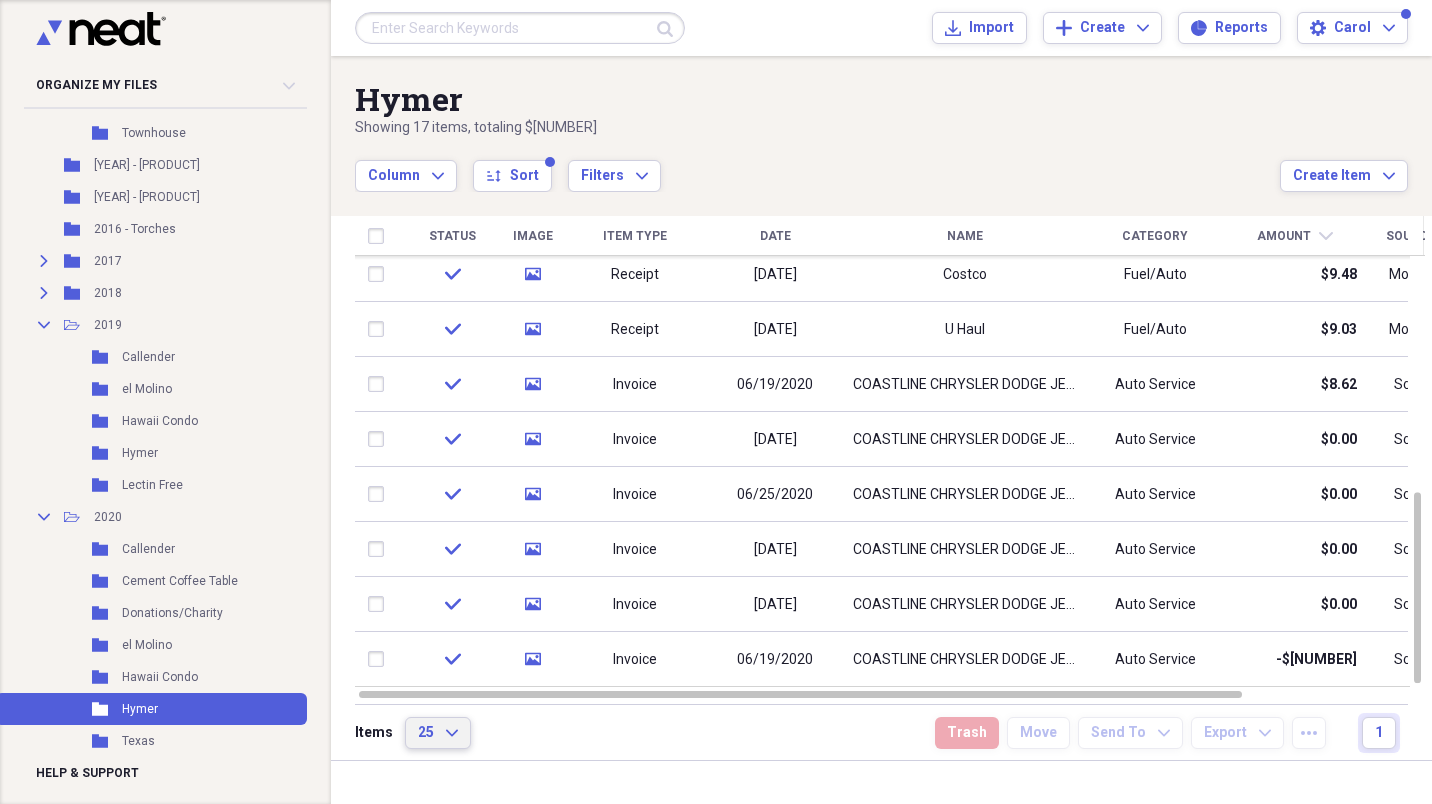 click on "25 Expand" at bounding box center [438, 733] 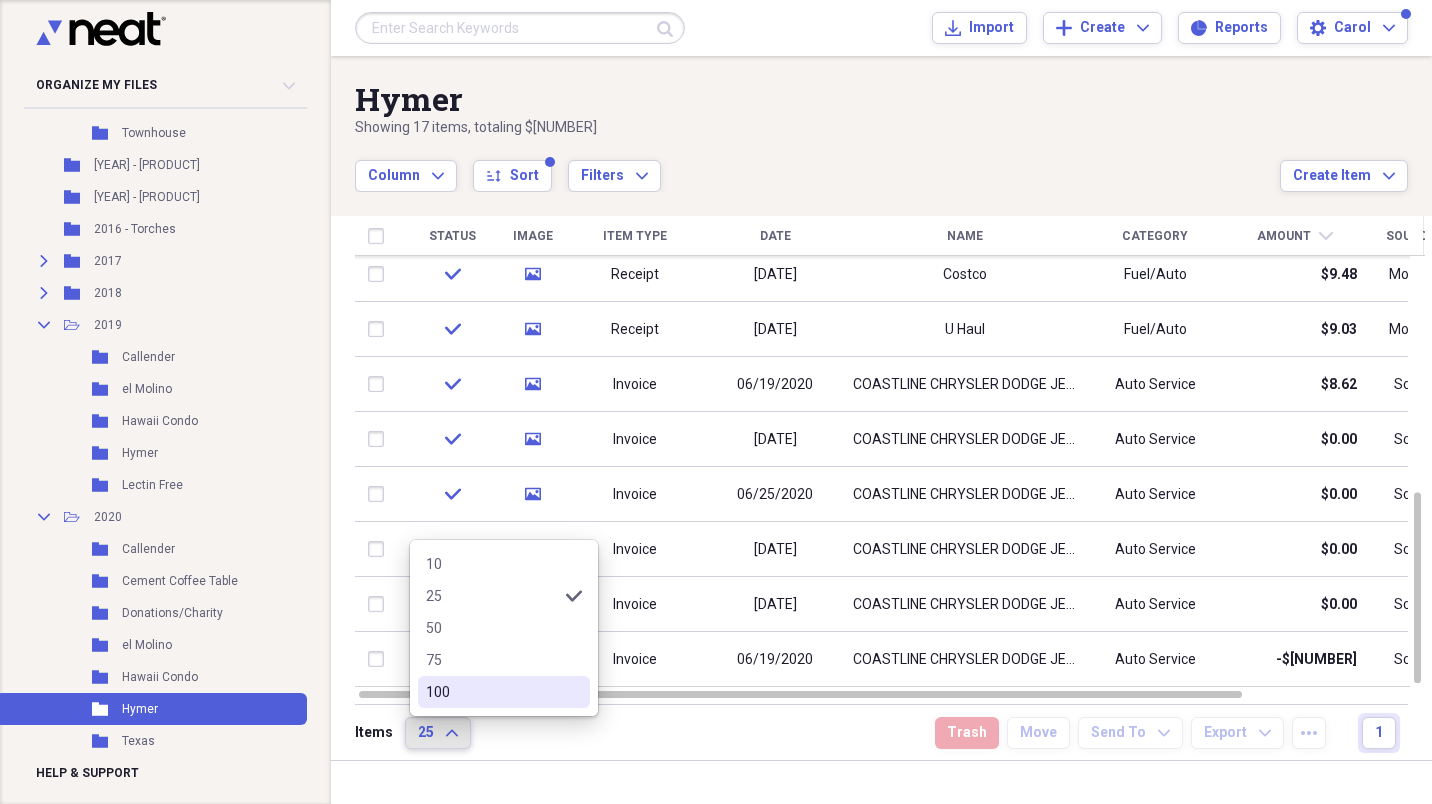 click on "100" at bounding box center [492, 692] 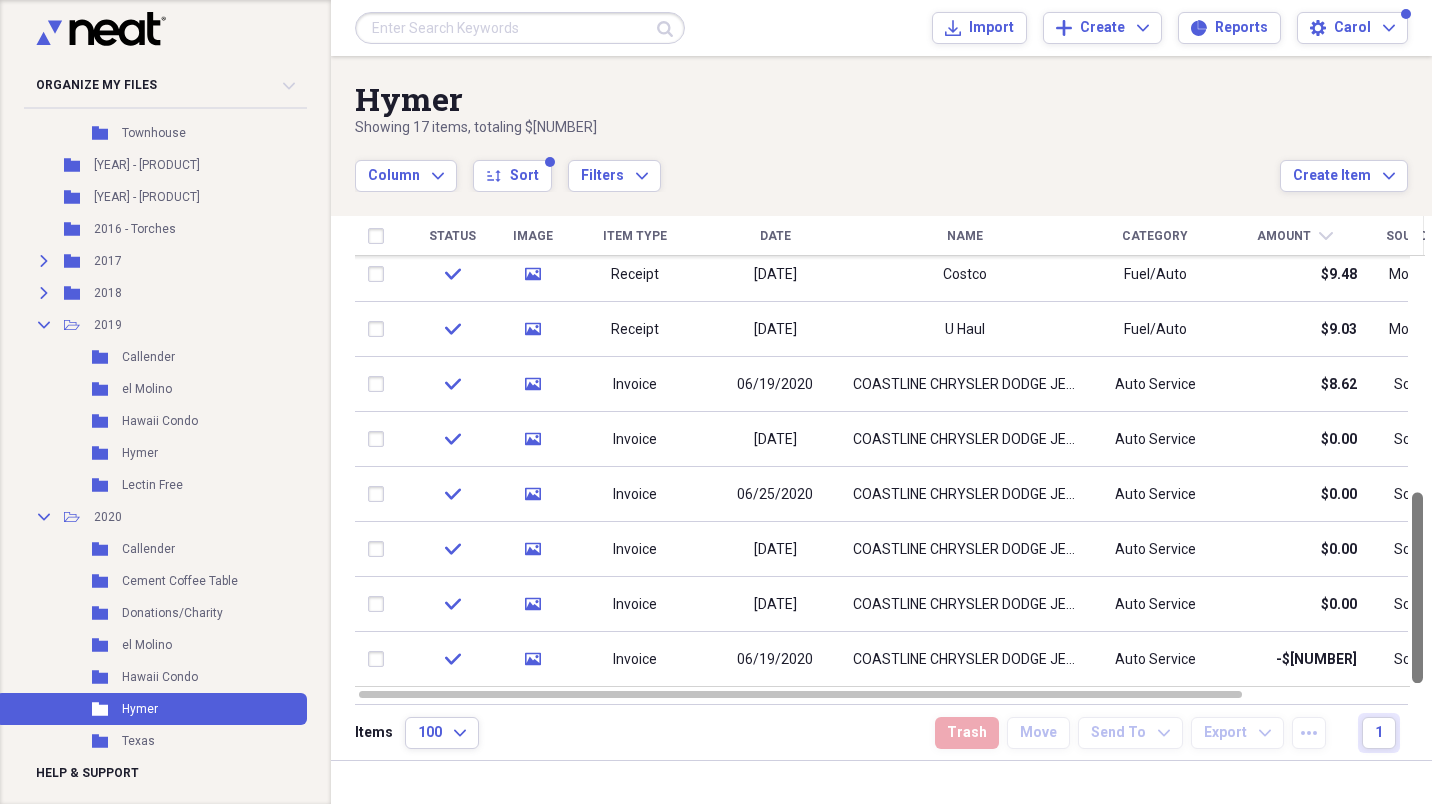 drag, startPoint x: 1422, startPoint y: 417, endPoint x: 1431, endPoint y: 750, distance: 333.1216 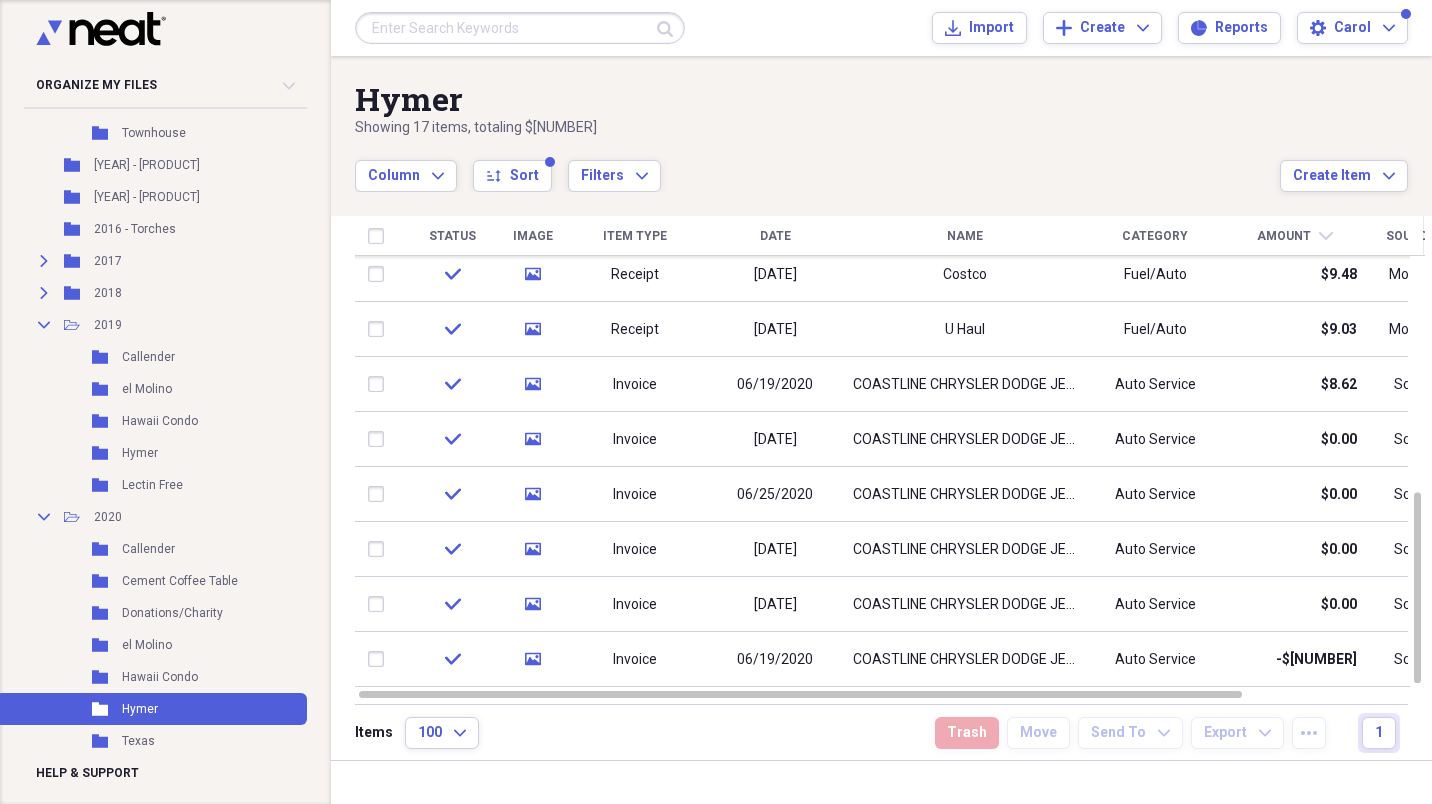 scroll, scrollTop: 880, scrollLeft: 0, axis: vertical 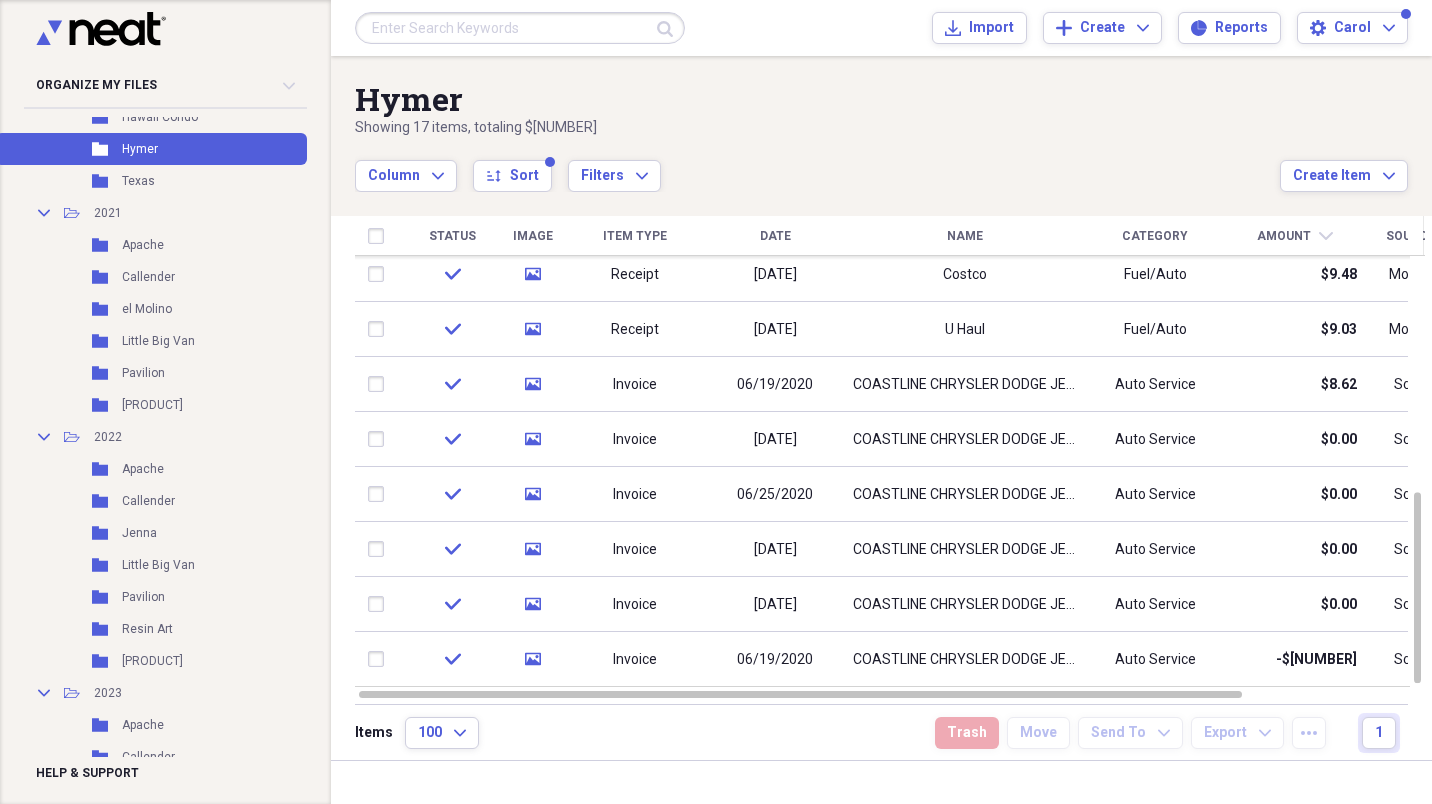 click on "Folder [PRODUCT] Add Folder" at bounding box center [151, 341] 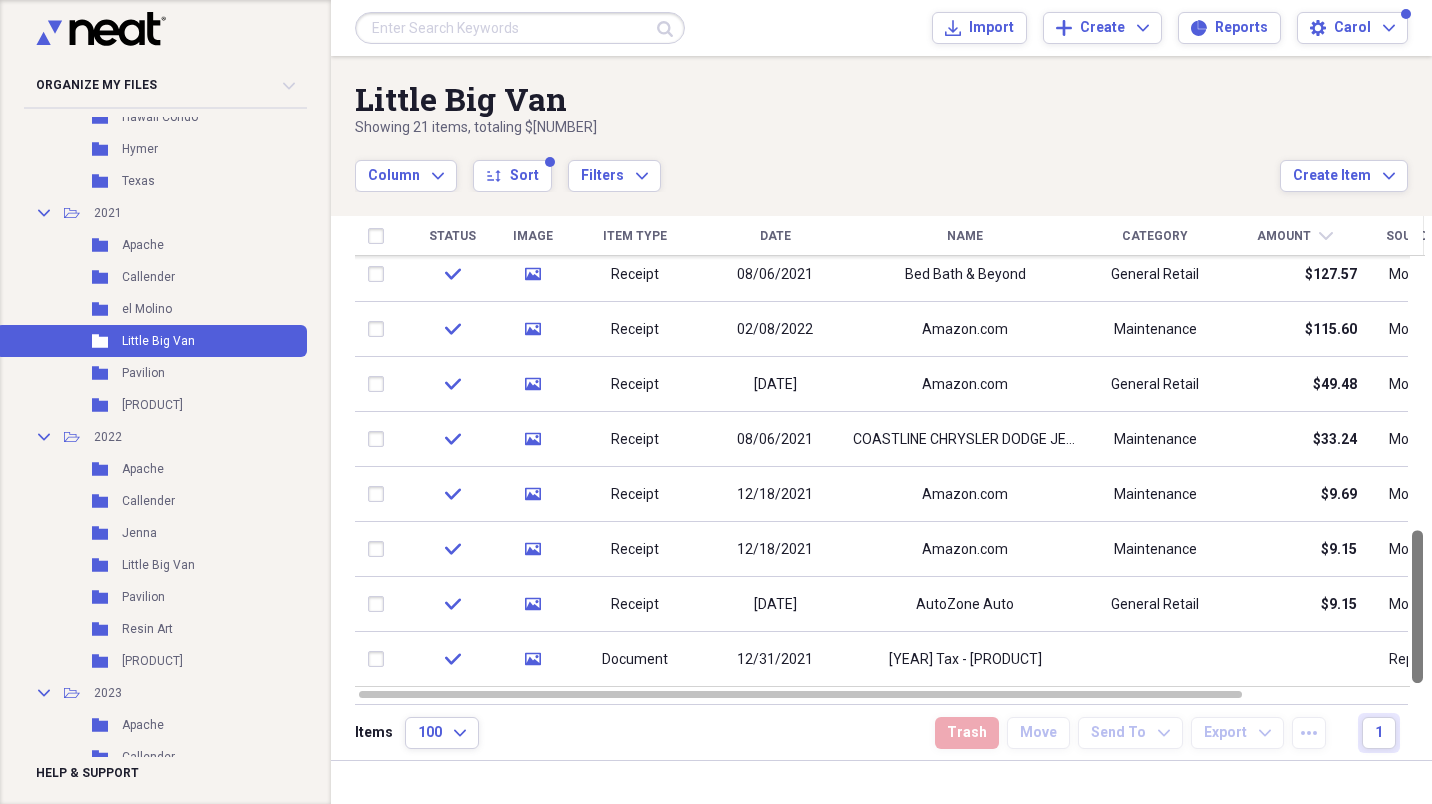 click at bounding box center (1417, 471) 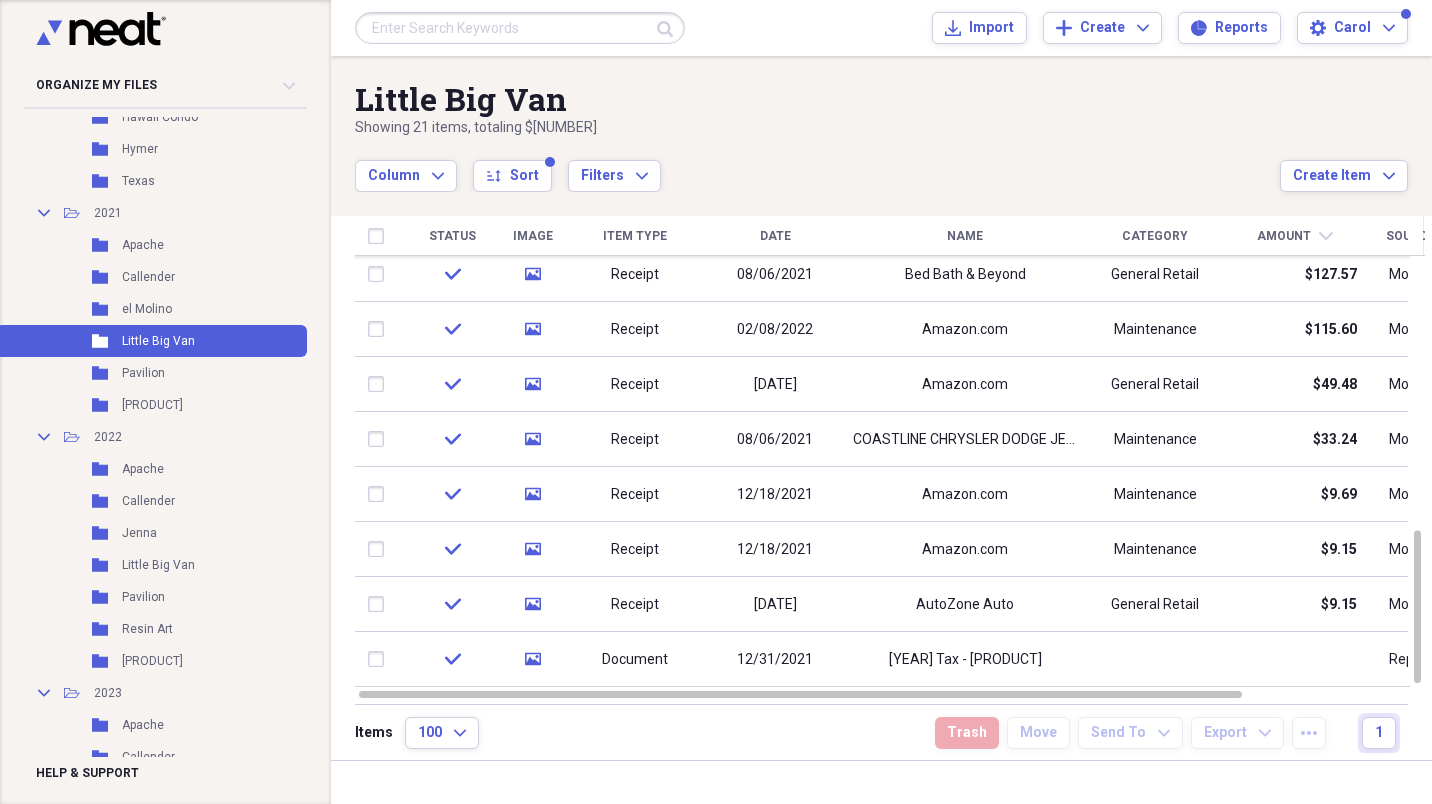 click 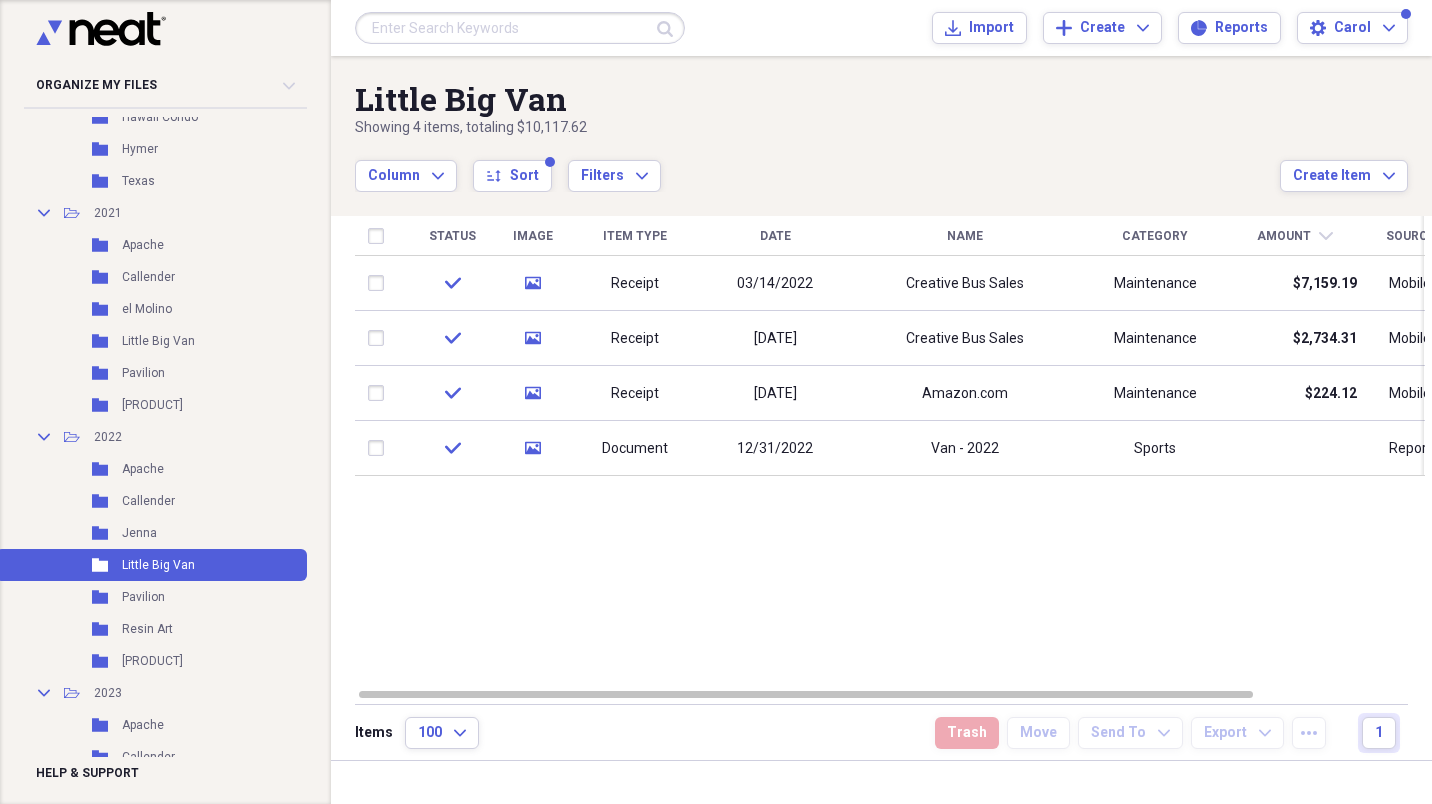 scroll, scrollTop: 1441, scrollLeft: 0, axis: vertical 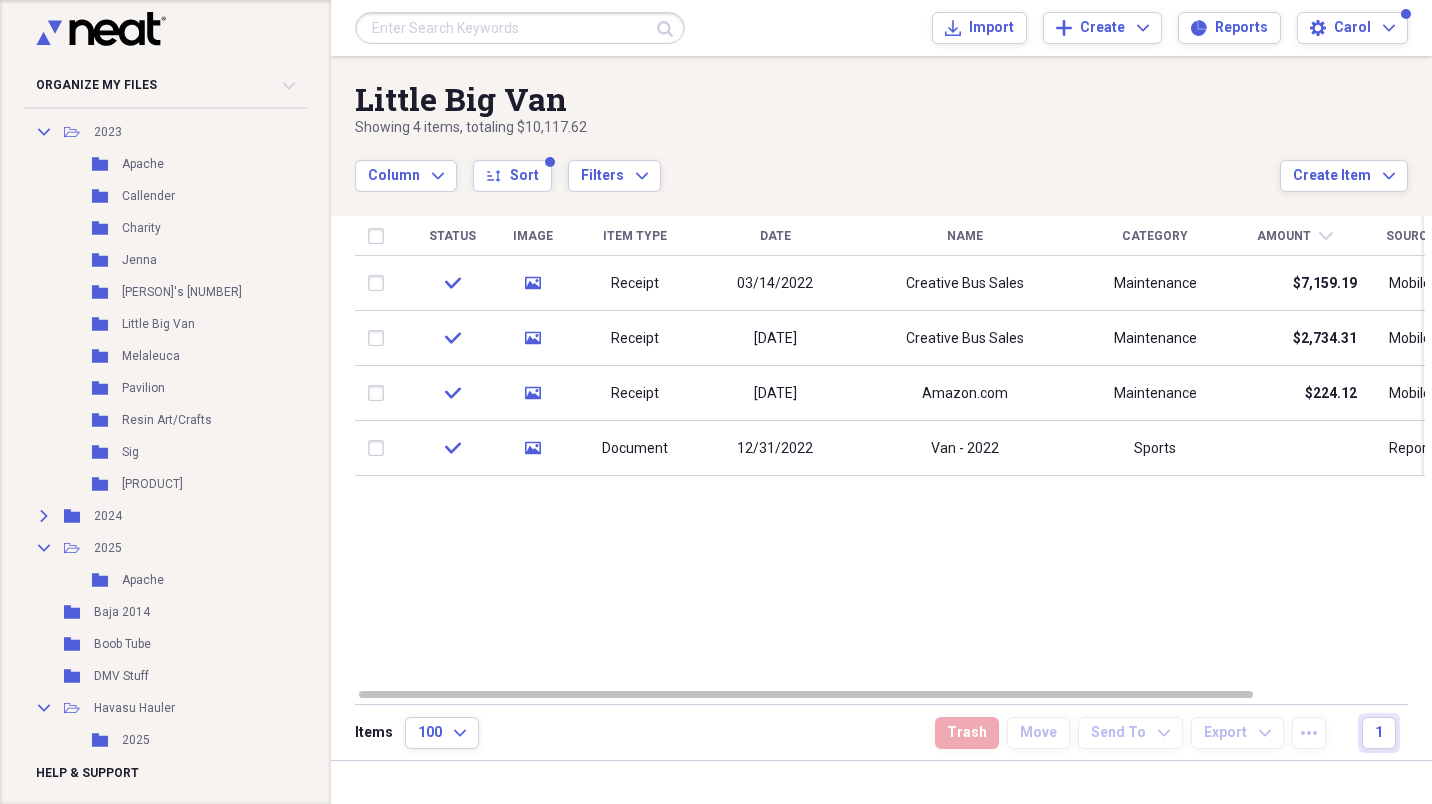 click 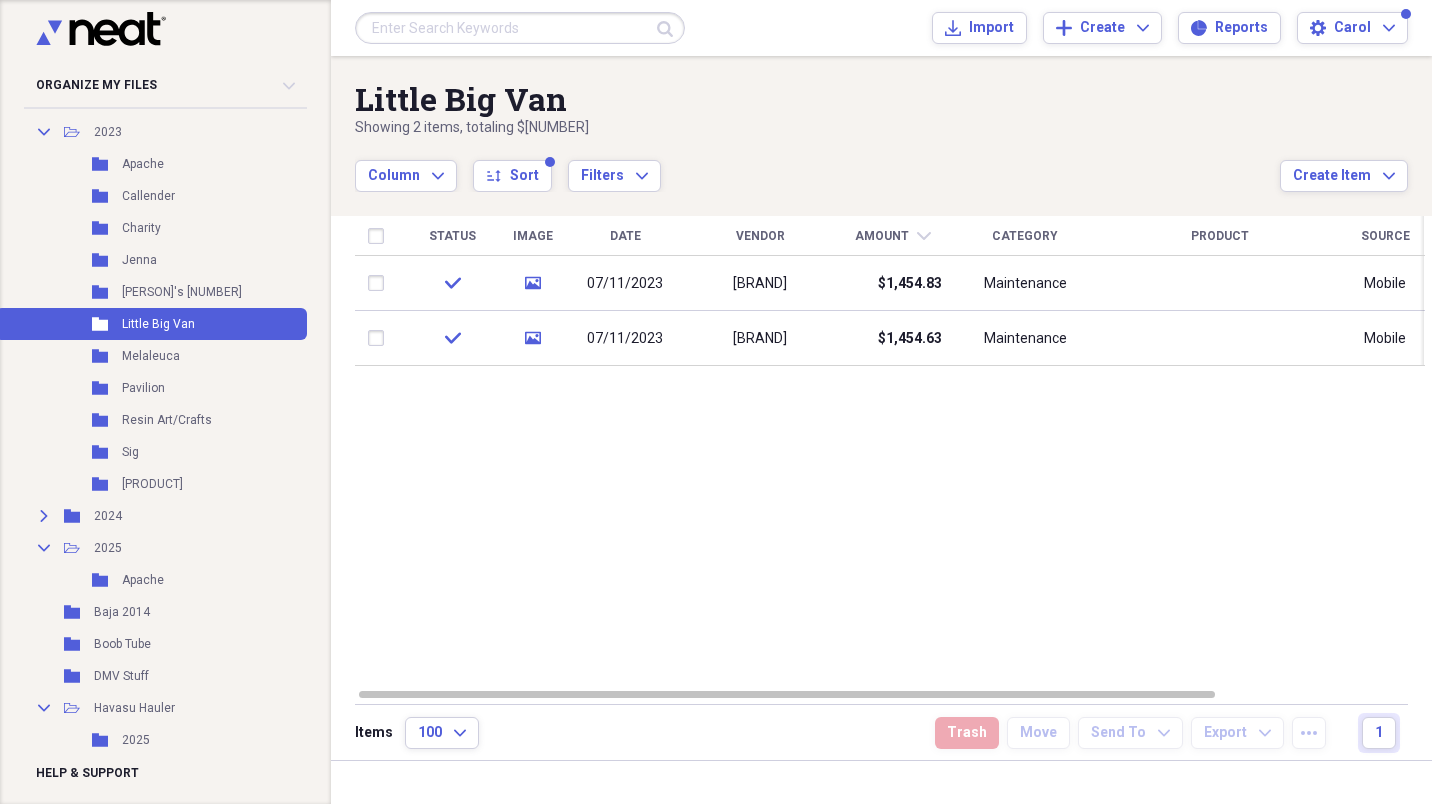 click on "Organize My Files 67 Collapse Unfiled Needs Review 67 Unfiled All Files Unfiled Unfiled Unfiled Saved Reports Collapse My Cabinet [PERSON]'s Cabinet Add Folder Expand Folder 2013 Add Folder Expand Folder 2014 Add Folder Collapse Open Folder 2015 Add Folder Folder [PRODUCT] Add Folder Folder [PRODUCT] Add Folder Folder [PRODUCT] Add Folder Folder [YEAR] - [PRODUCT] Add Folder Folder [YEAR] - [PRODUCT] Add Folder Folder [YEAR] - [PRODUCT] Add Folder Expand Folder 2017 Add Folder Expand Folder 2018 Add Folder Collapse Open Folder 2019 Add Folder Folder [PRODUCT] Add Folder Folder [PRODUCT] Add Folder Folder [PRODUCT] Add Folder Folder [PRODUCT] Add Folder Collapse Open Folder 2020 Add Folder Folder [PRODUCT] Add Folder Folder [PRODUCT] Add Folder Folder [PRODUCT] Add Folder Folder [PRODUCT] Add Folder Collapse Open Folder 2021 Add Folder Folder [PRODUCT] Add Folder Folder [PRODUCT] Add Folder Folder 2022" at bounding box center [716, 402] 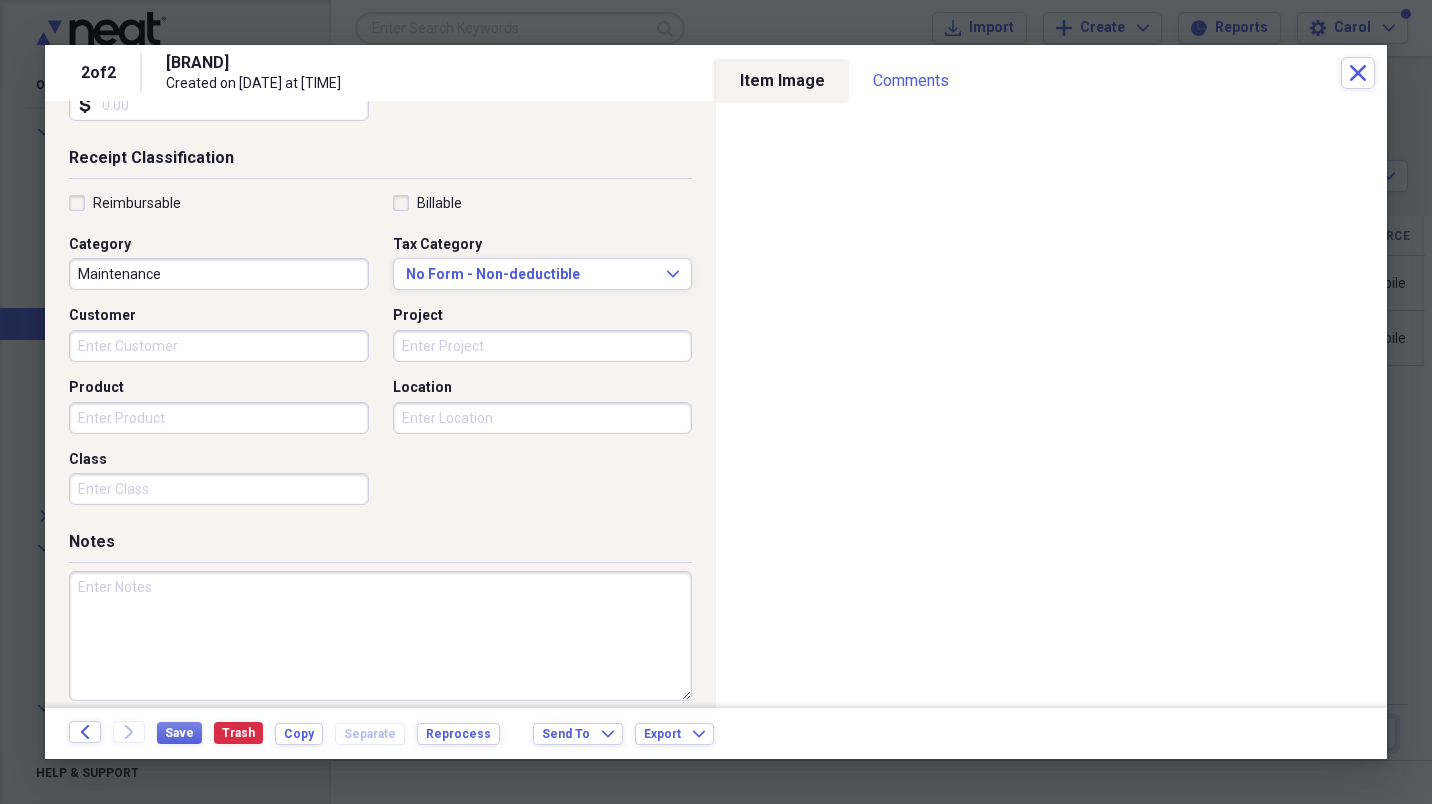 scroll, scrollTop: 413, scrollLeft: 0, axis: vertical 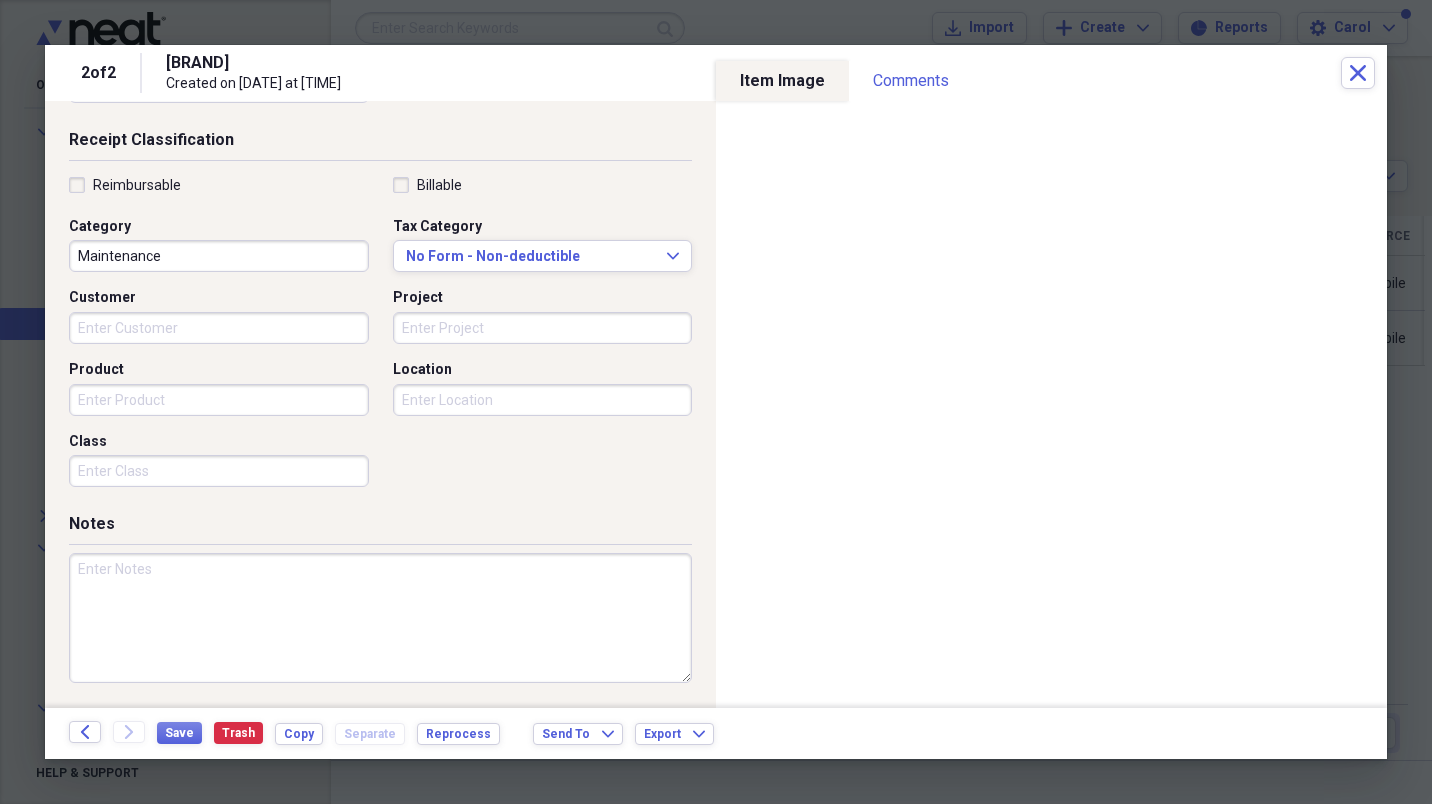 click at bounding box center (380, 618) 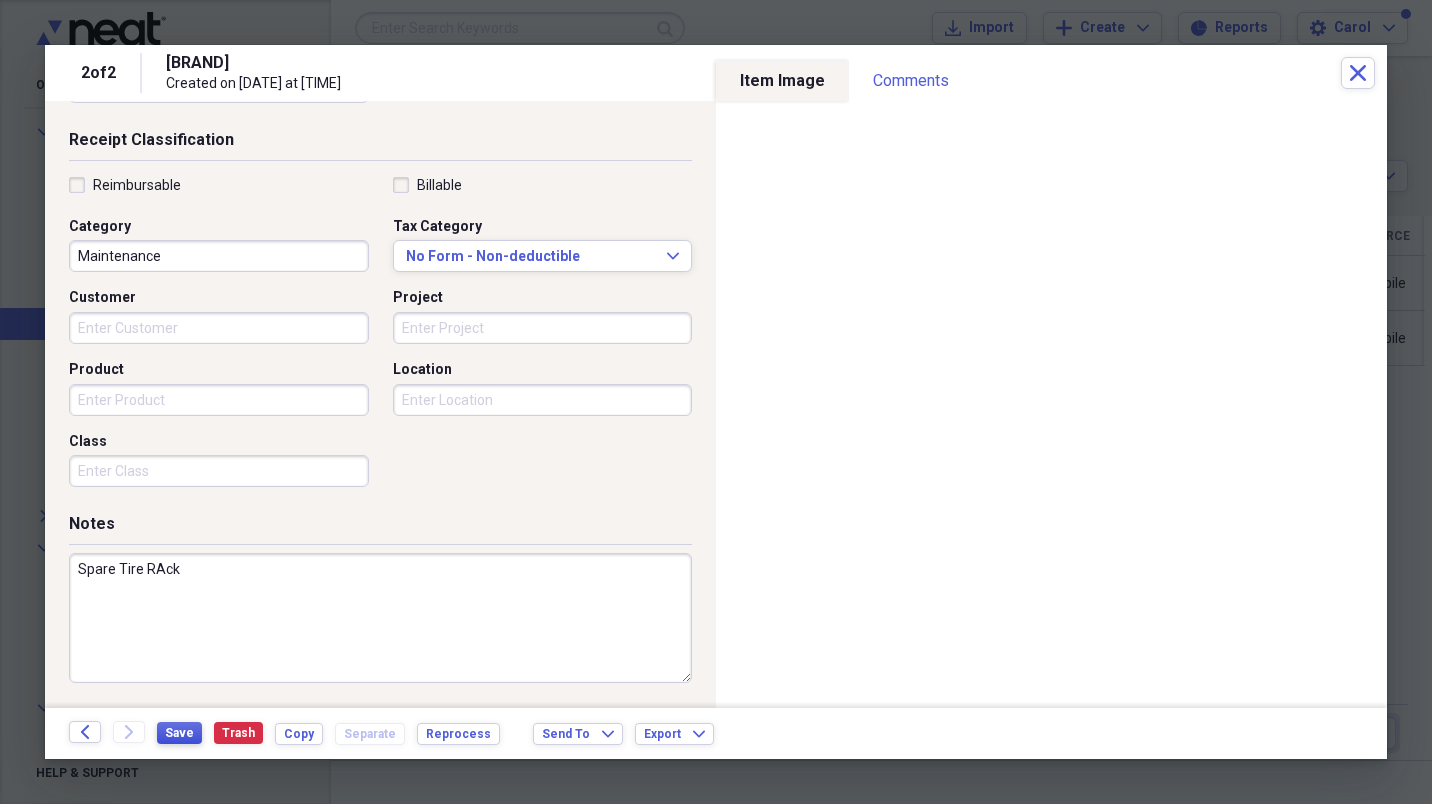 click on "Save" at bounding box center (179, 733) 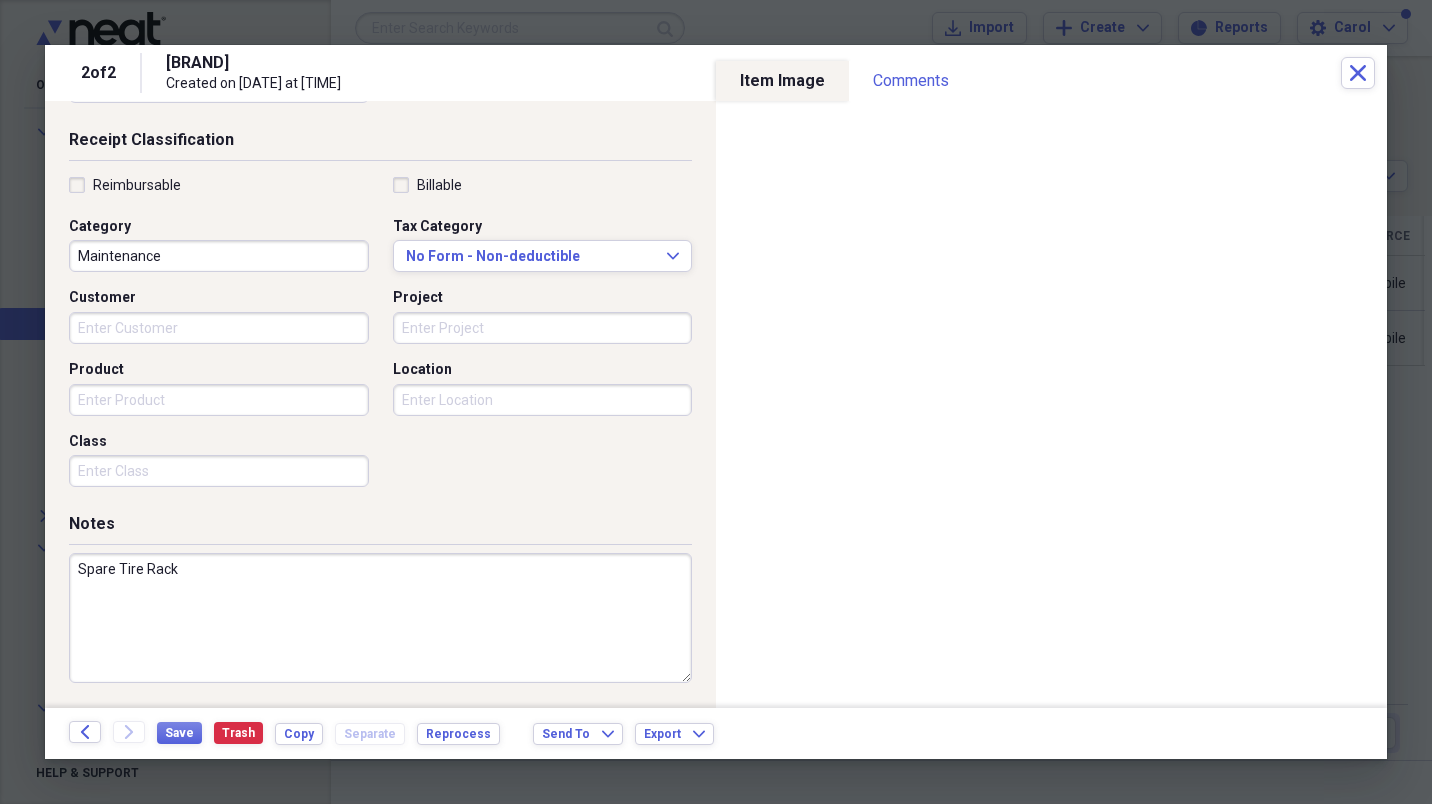 type on "Spare Tire Rack" 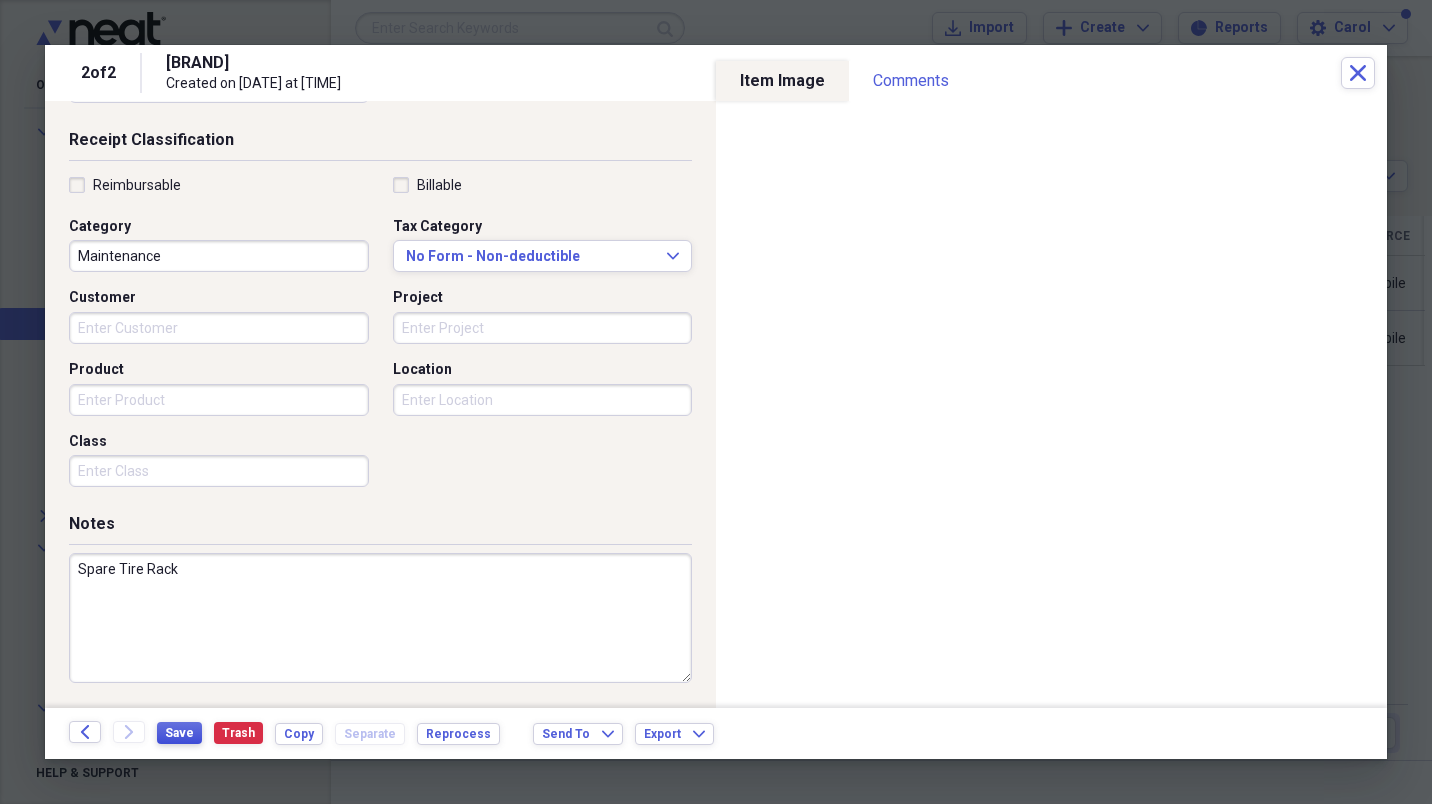 click on "Save" at bounding box center [179, 733] 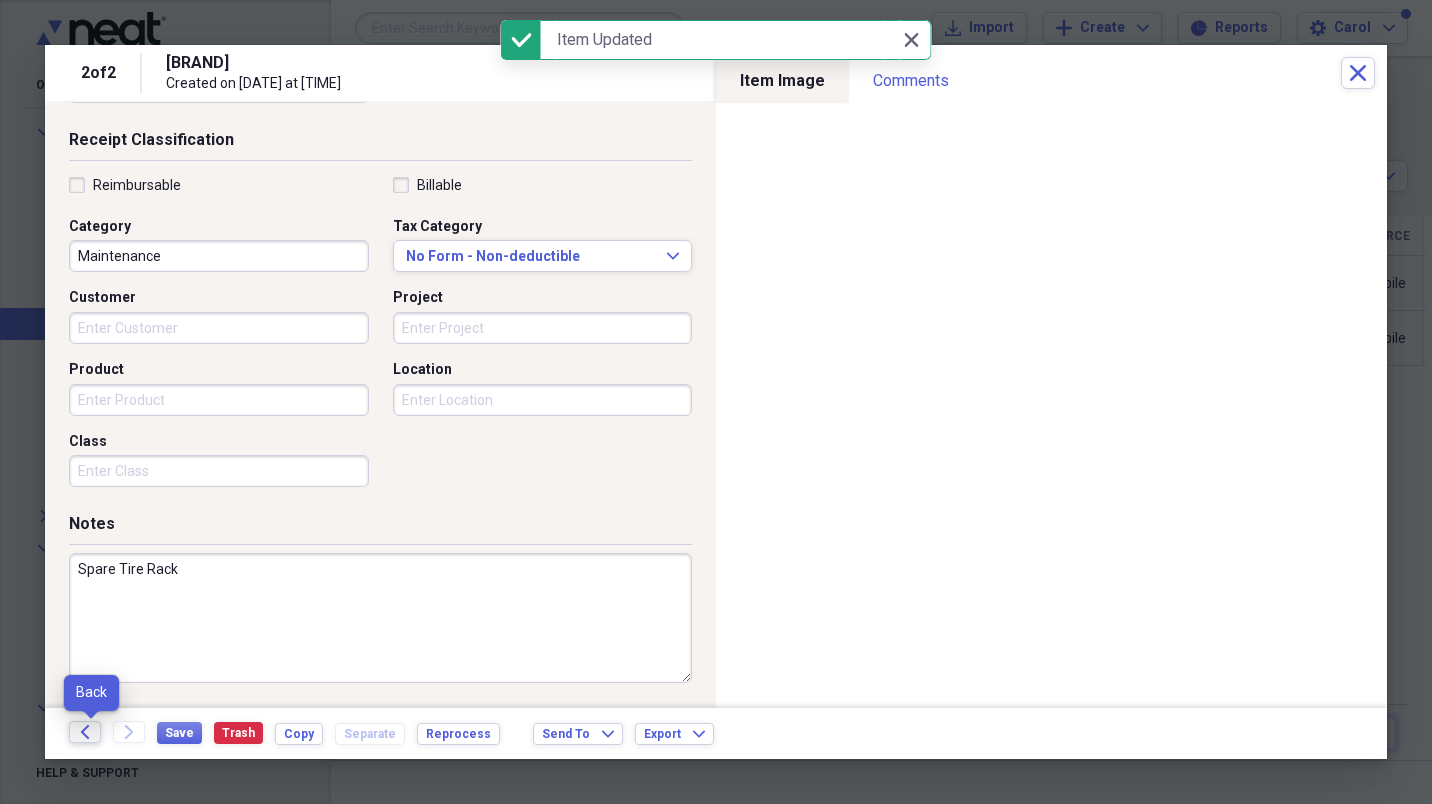 click on "Back" 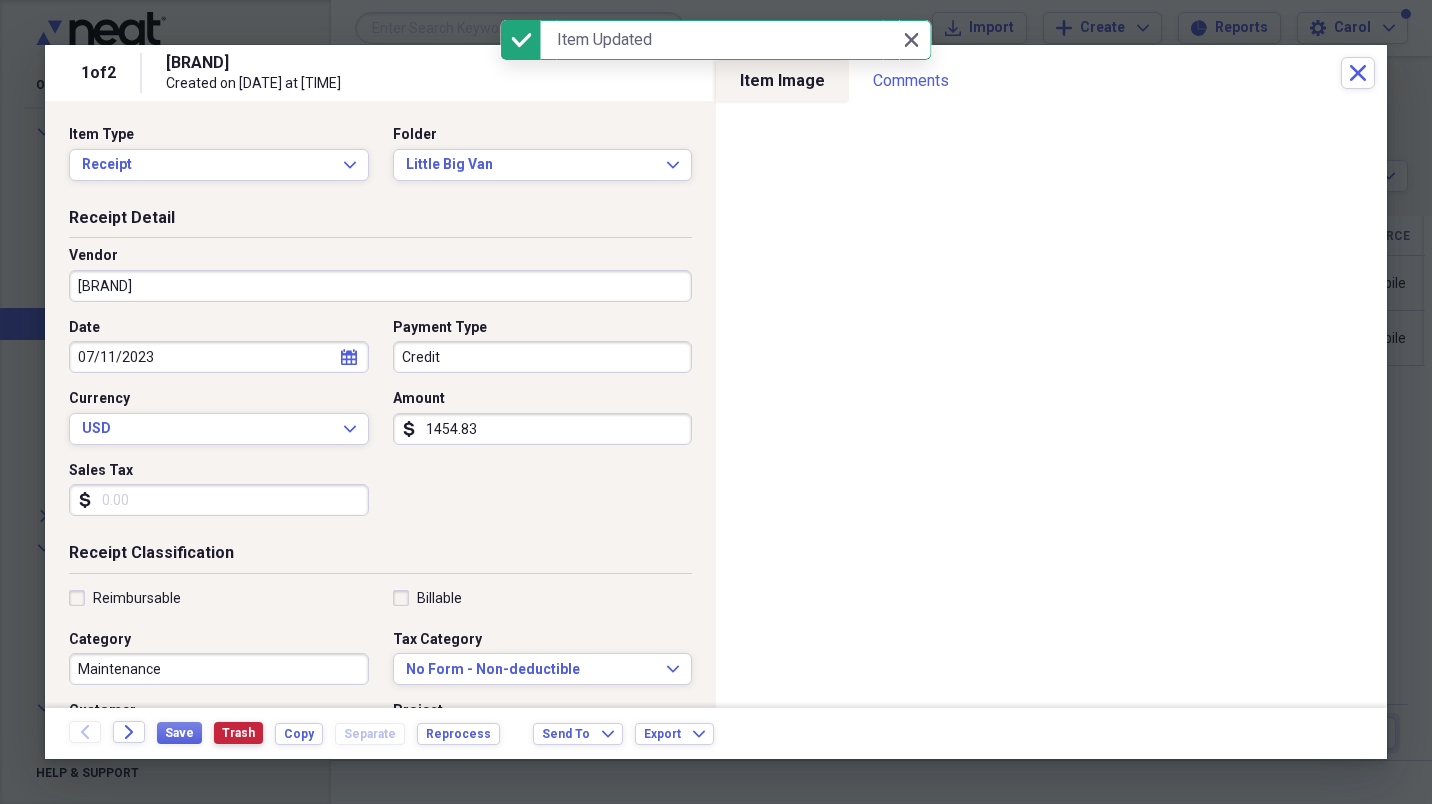 click on "Trash" at bounding box center [238, 733] 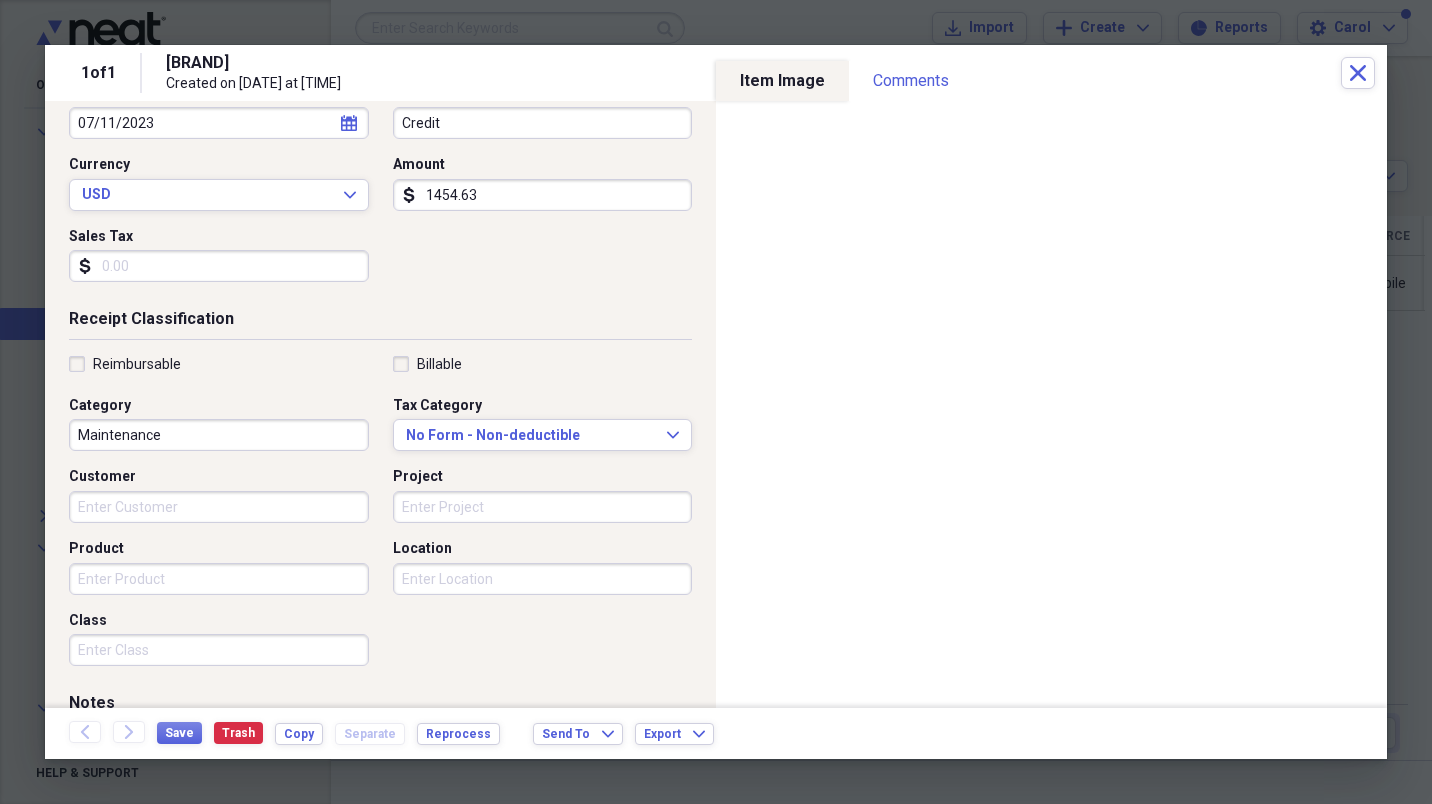 scroll, scrollTop: 0, scrollLeft: 0, axis: both 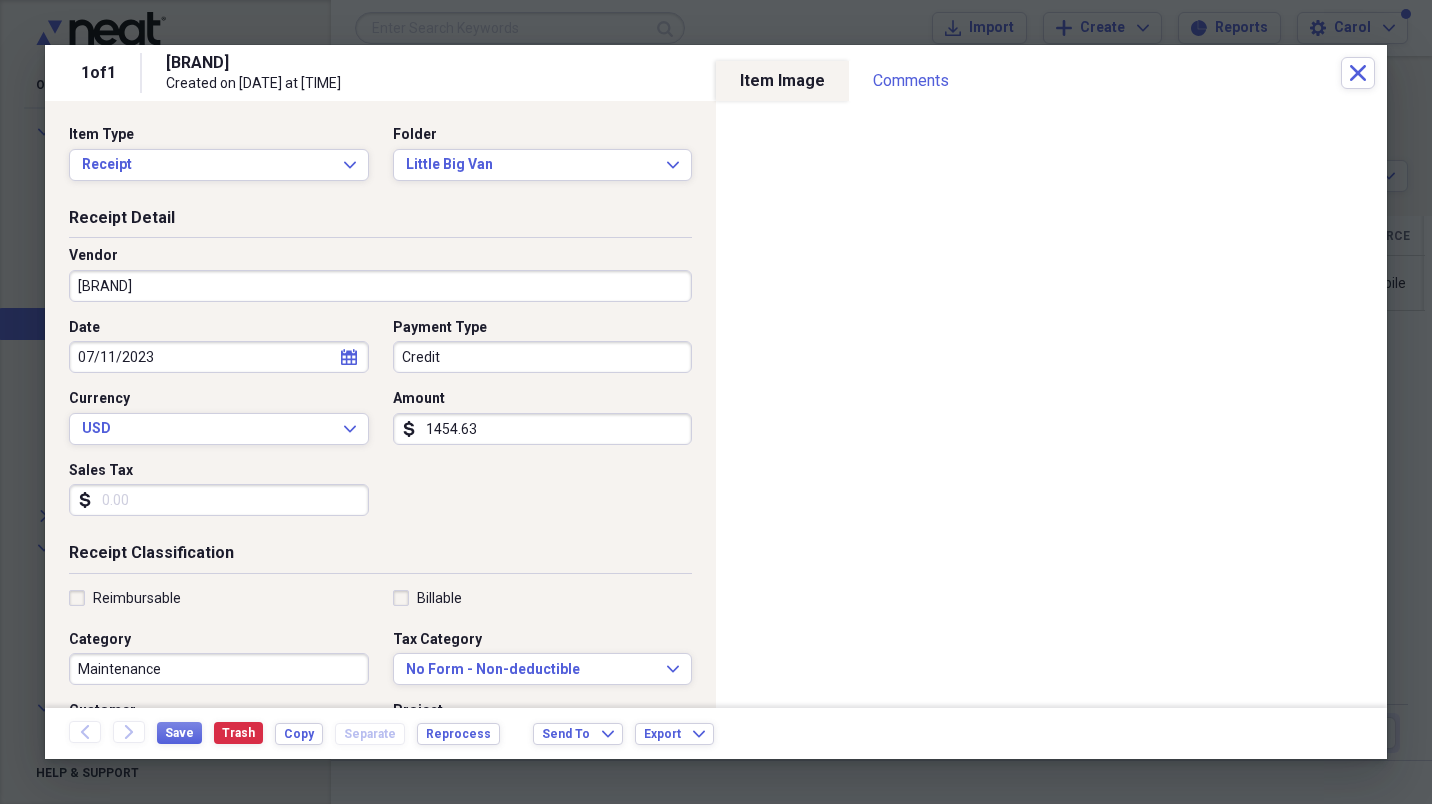 click on "Sales Tax" at bounding box center (219, 500) 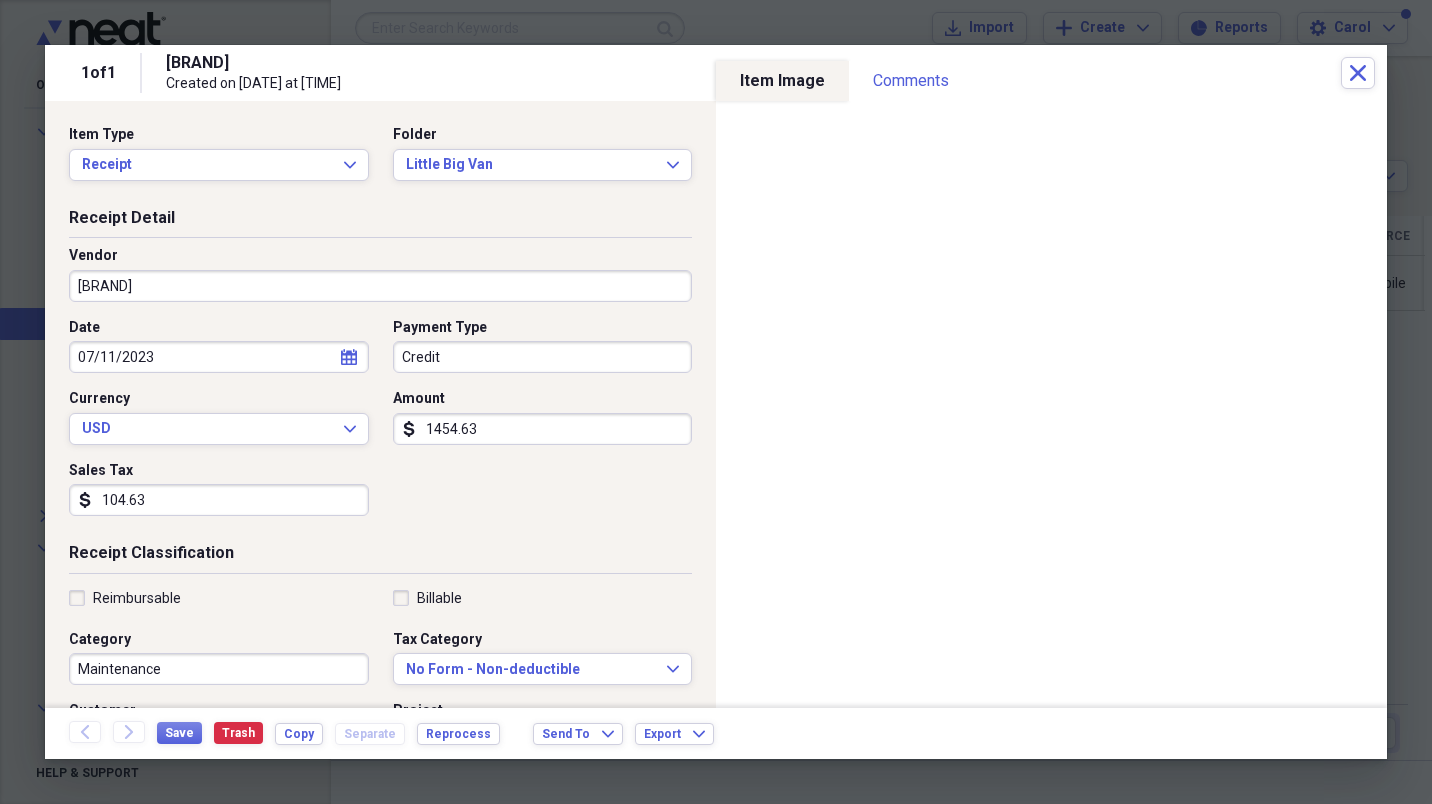 type on "104.63" 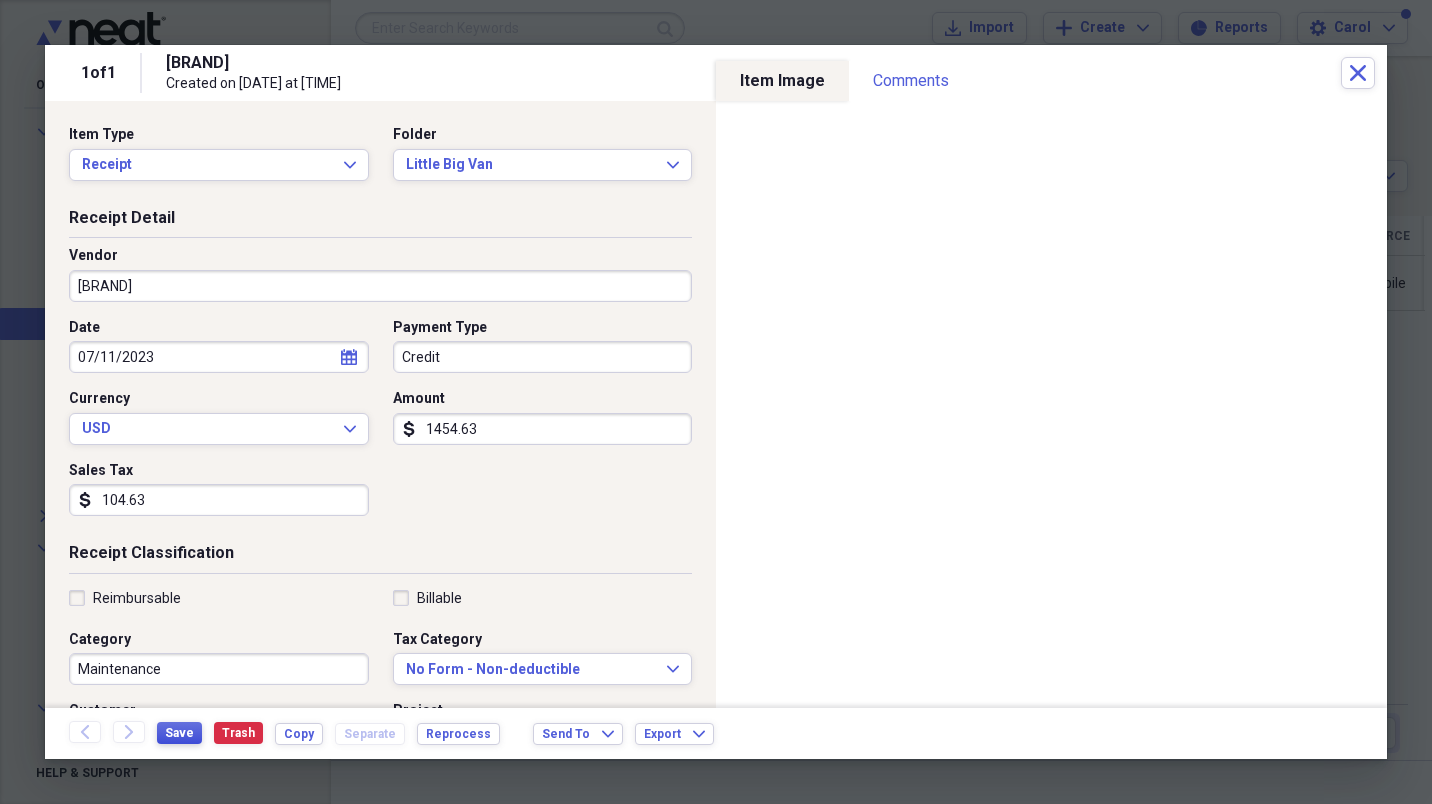 click on "Save" at bounding box center [179, 733] 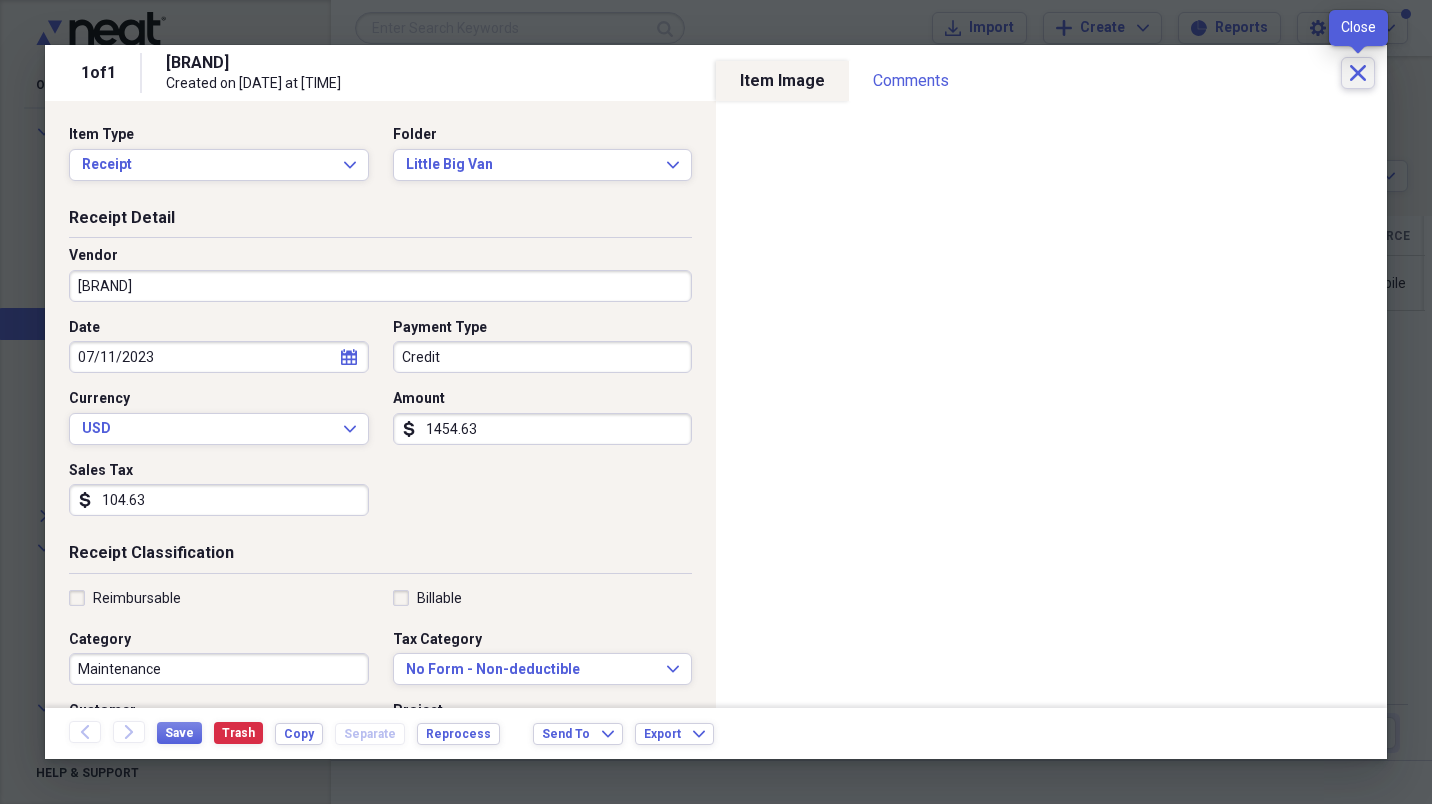 click on "Close" at bounding box center [1358, 73] 